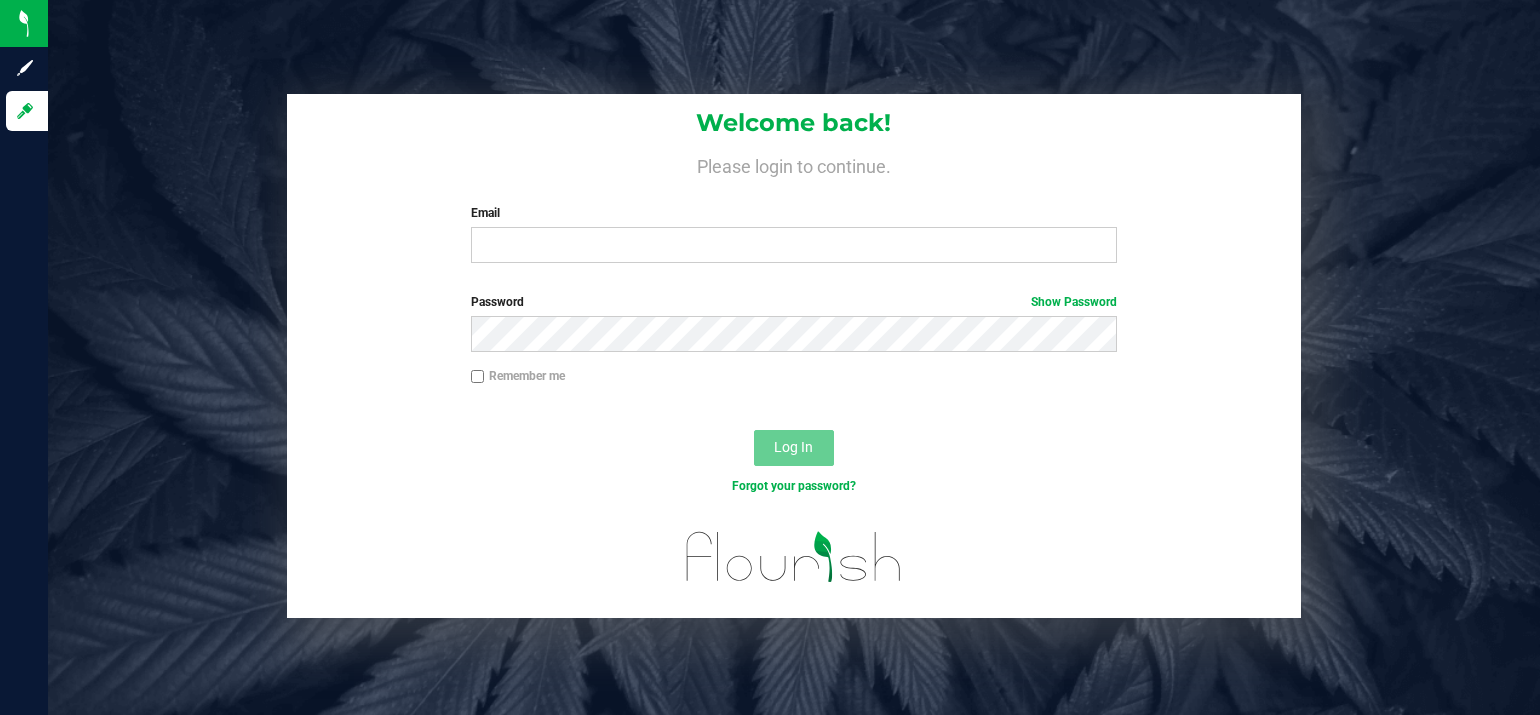 scroll, scrollTop: 0, scrollLeft: 0, axis: both 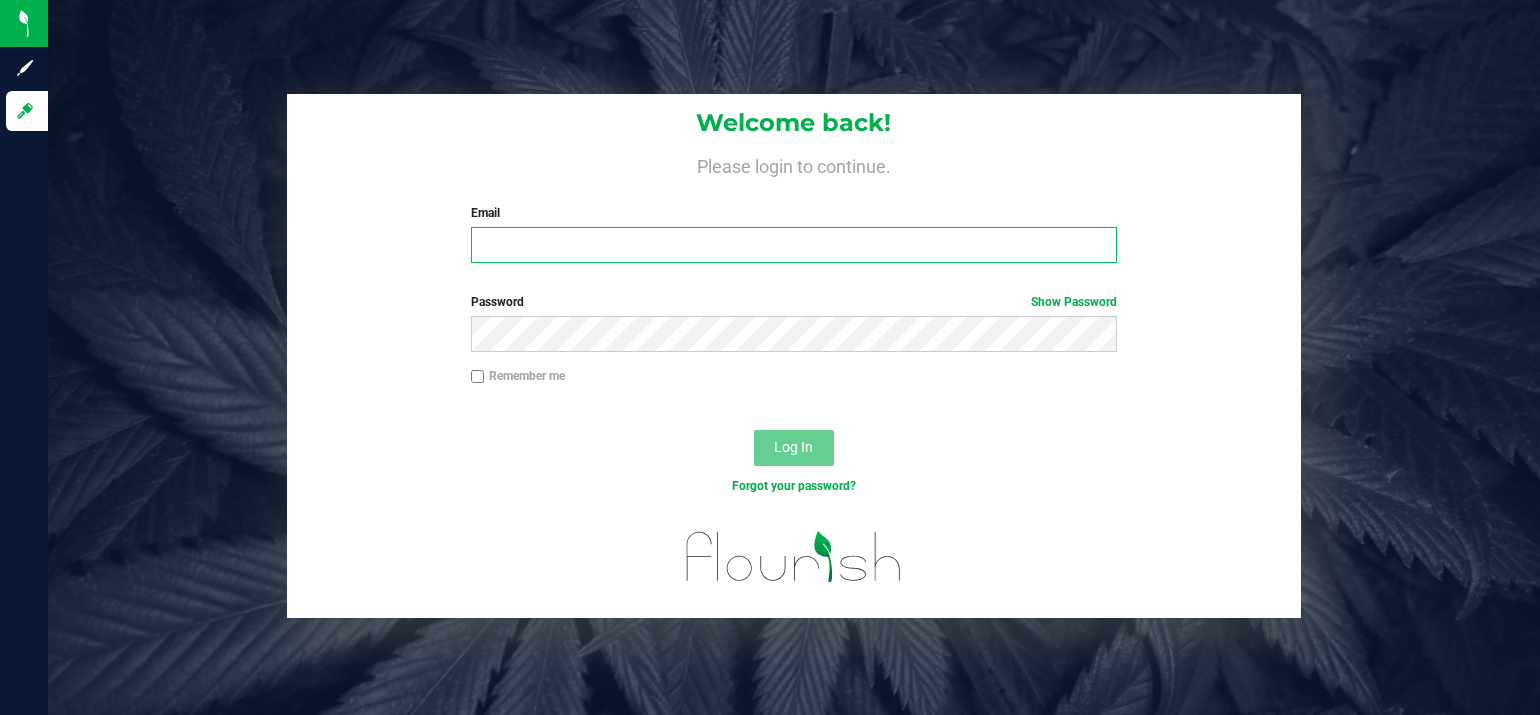 click on "Email" at bounding box center (794, 245) 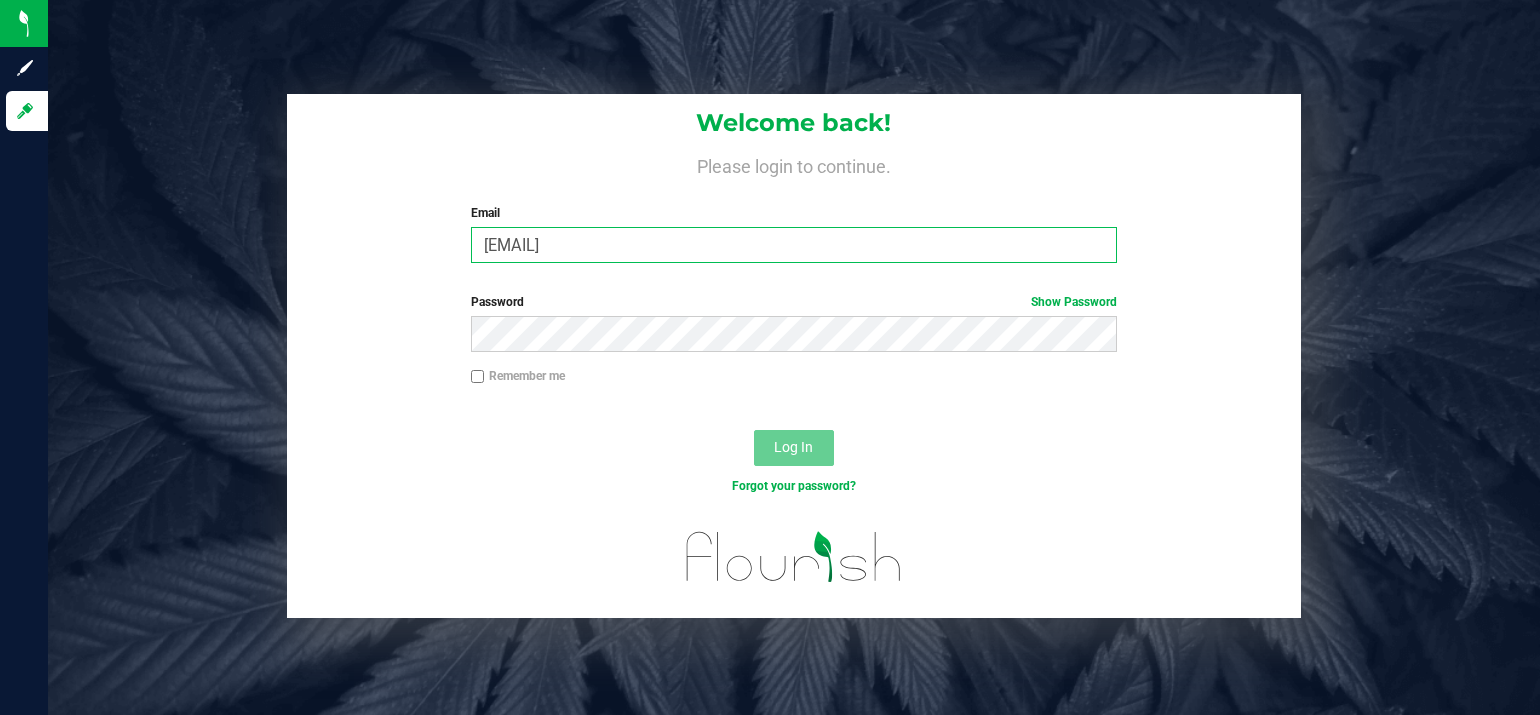 type on "[EMAIL]" 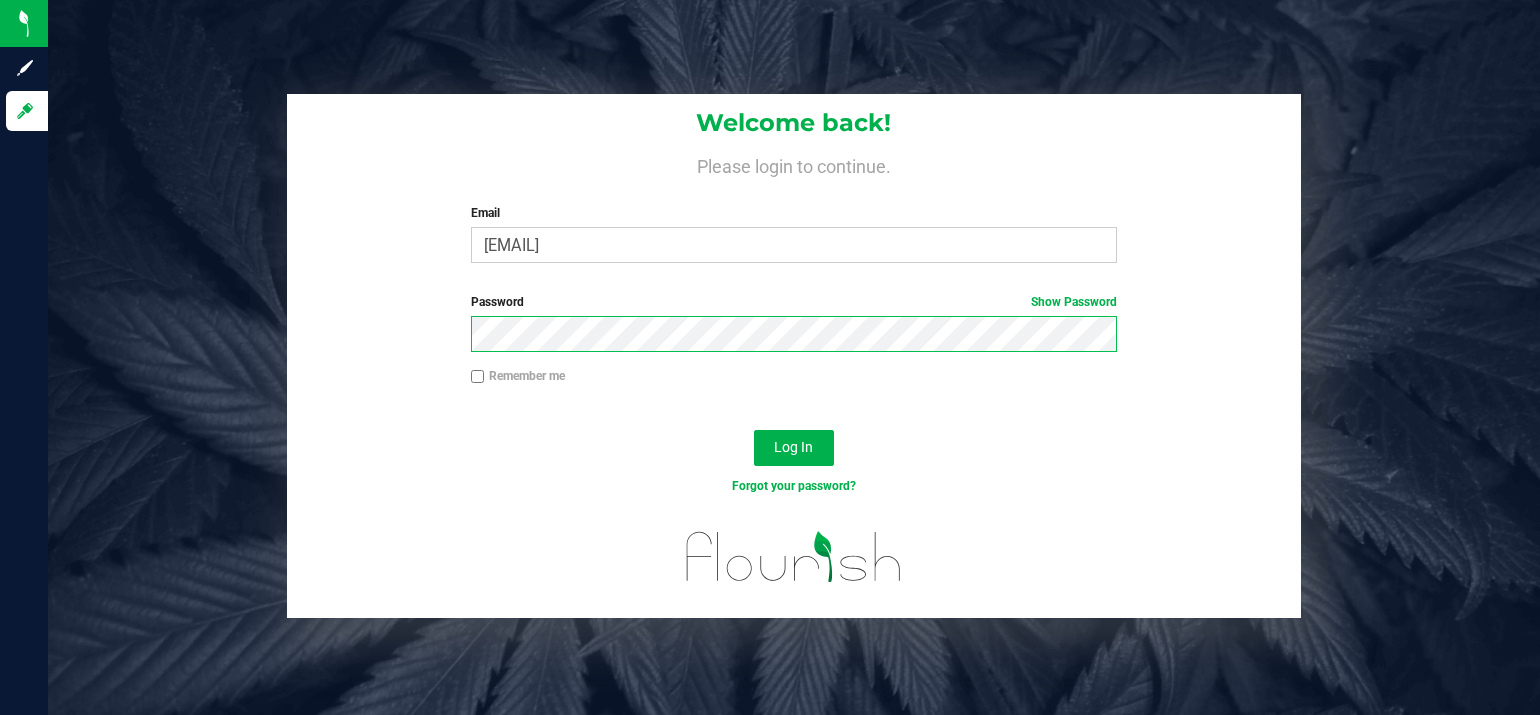 click on "Log In" at bounding box center (794, 448) 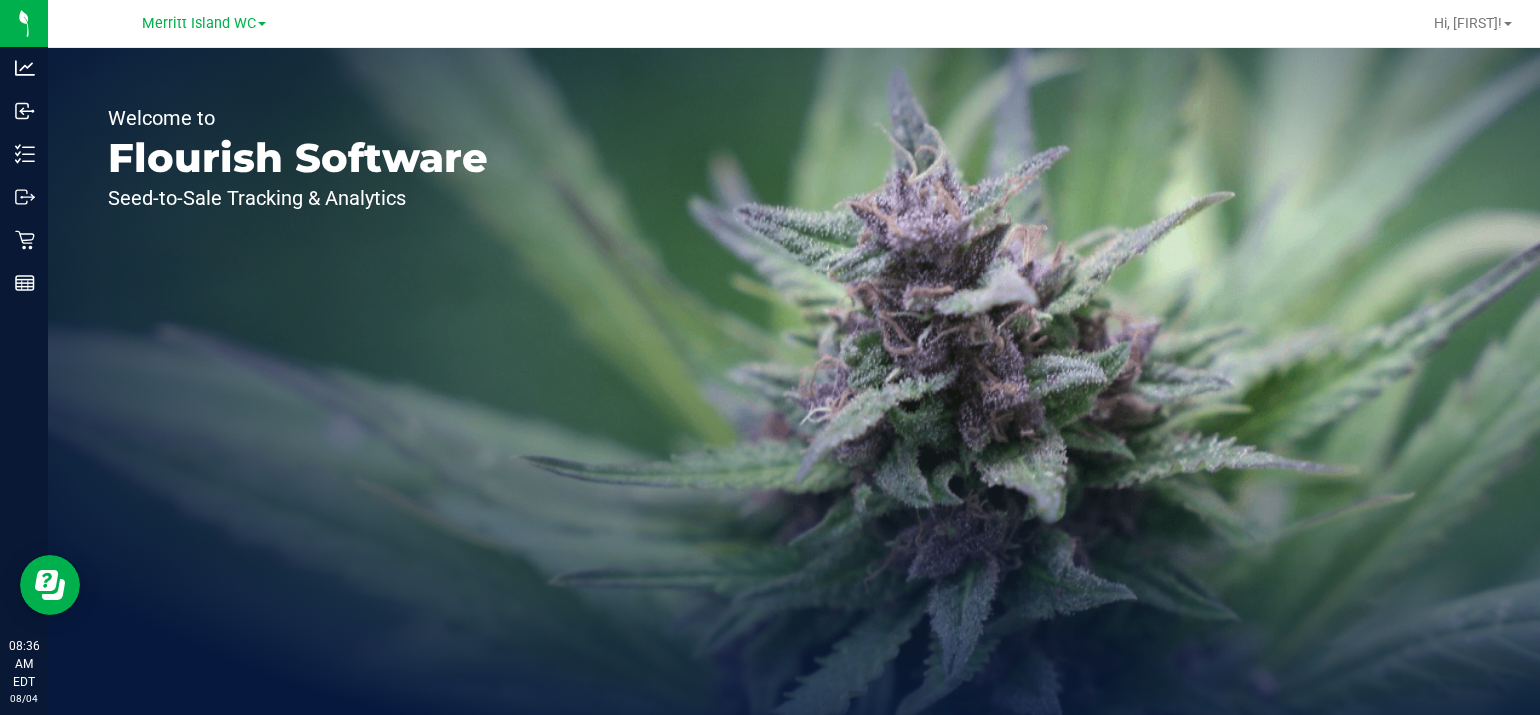 scroll, scrollTop: 0, scrollLeft: 0, axis: both 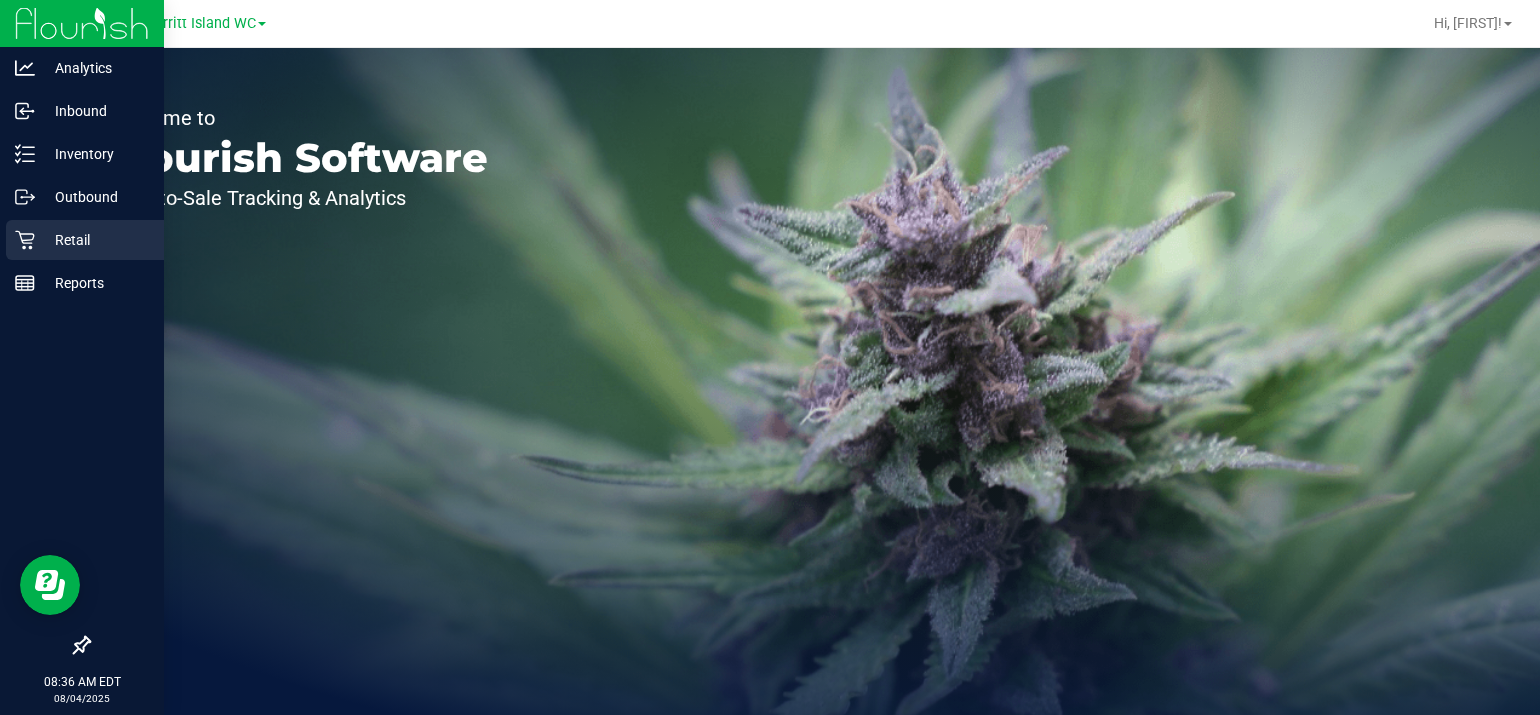 click on "Retail" at bounding box center [95, 240] 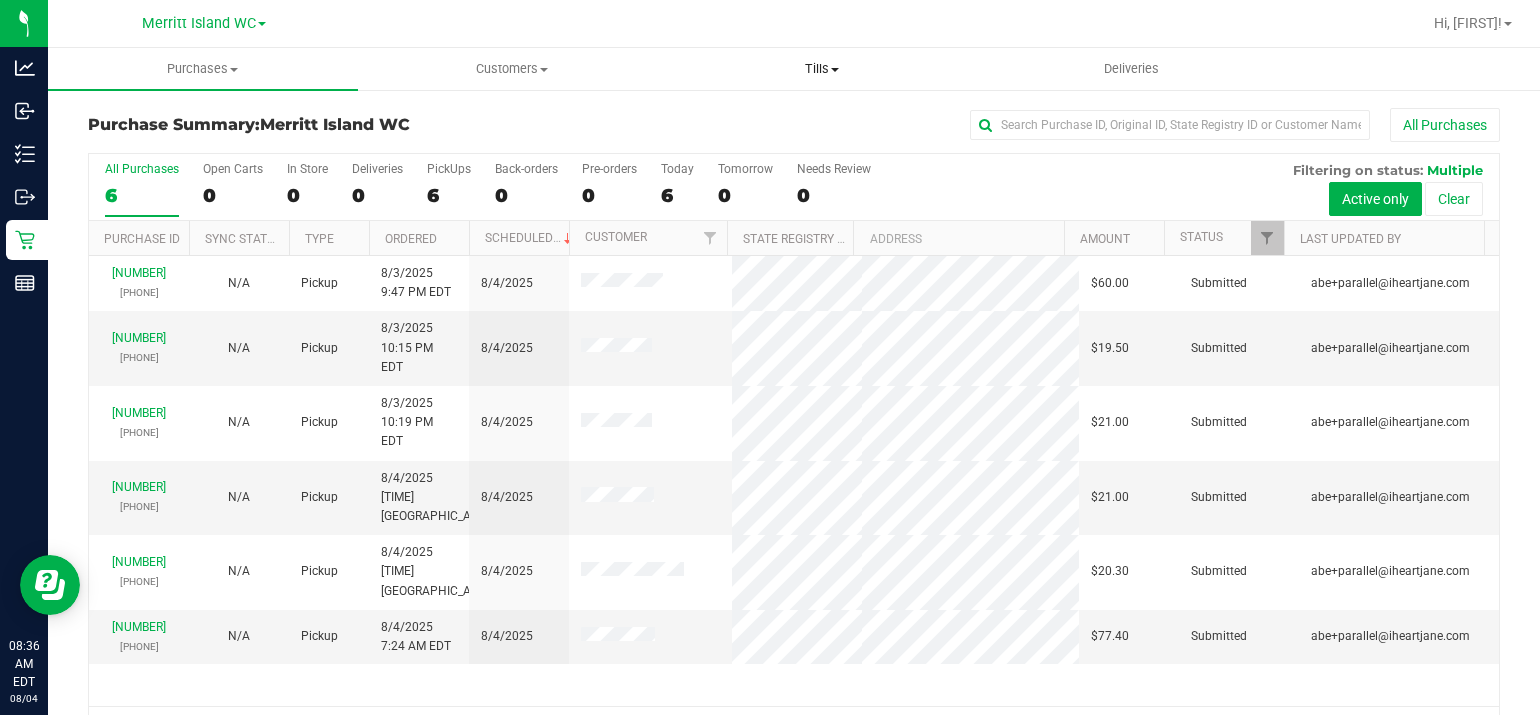 click on "Tills" at bounding box center (822, 69) 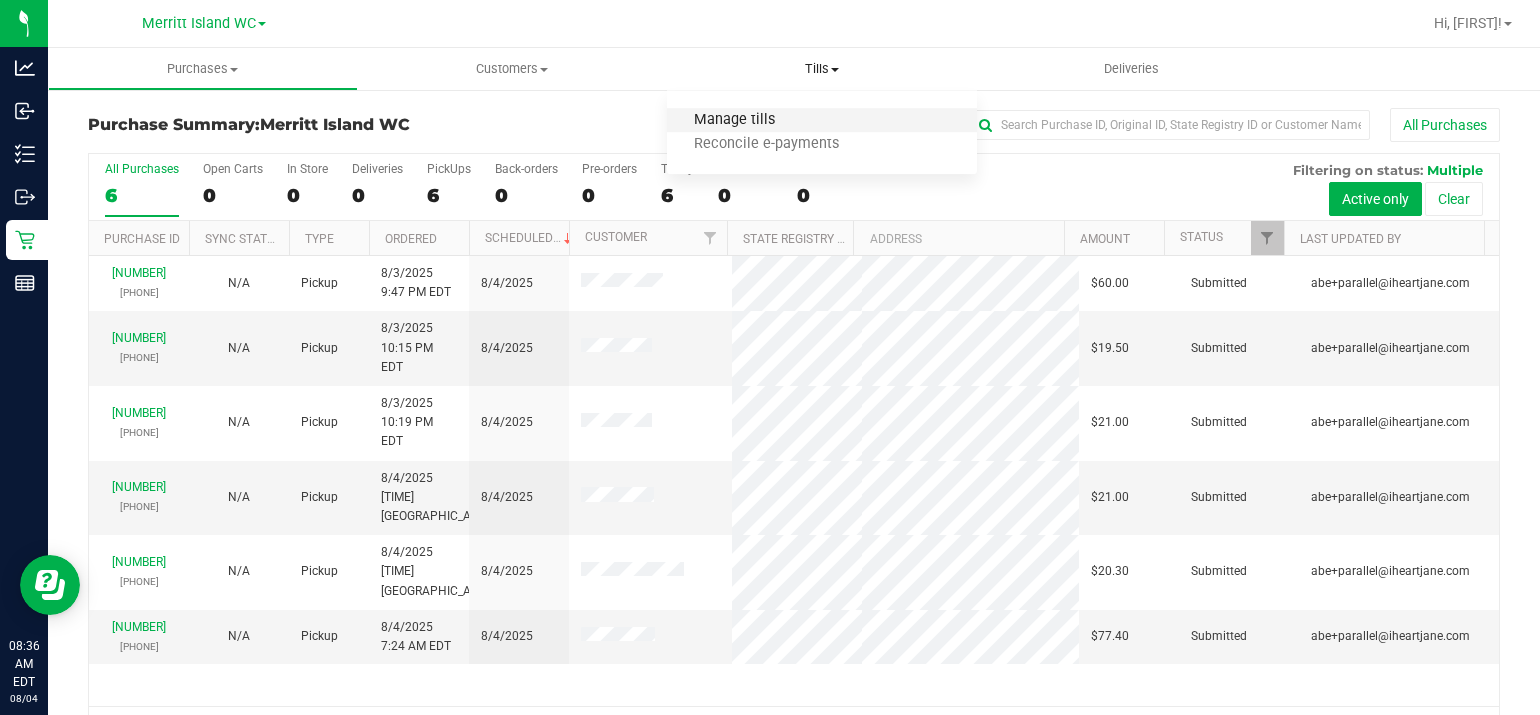 click on "Manage tills" at bounding box center (734, 120) 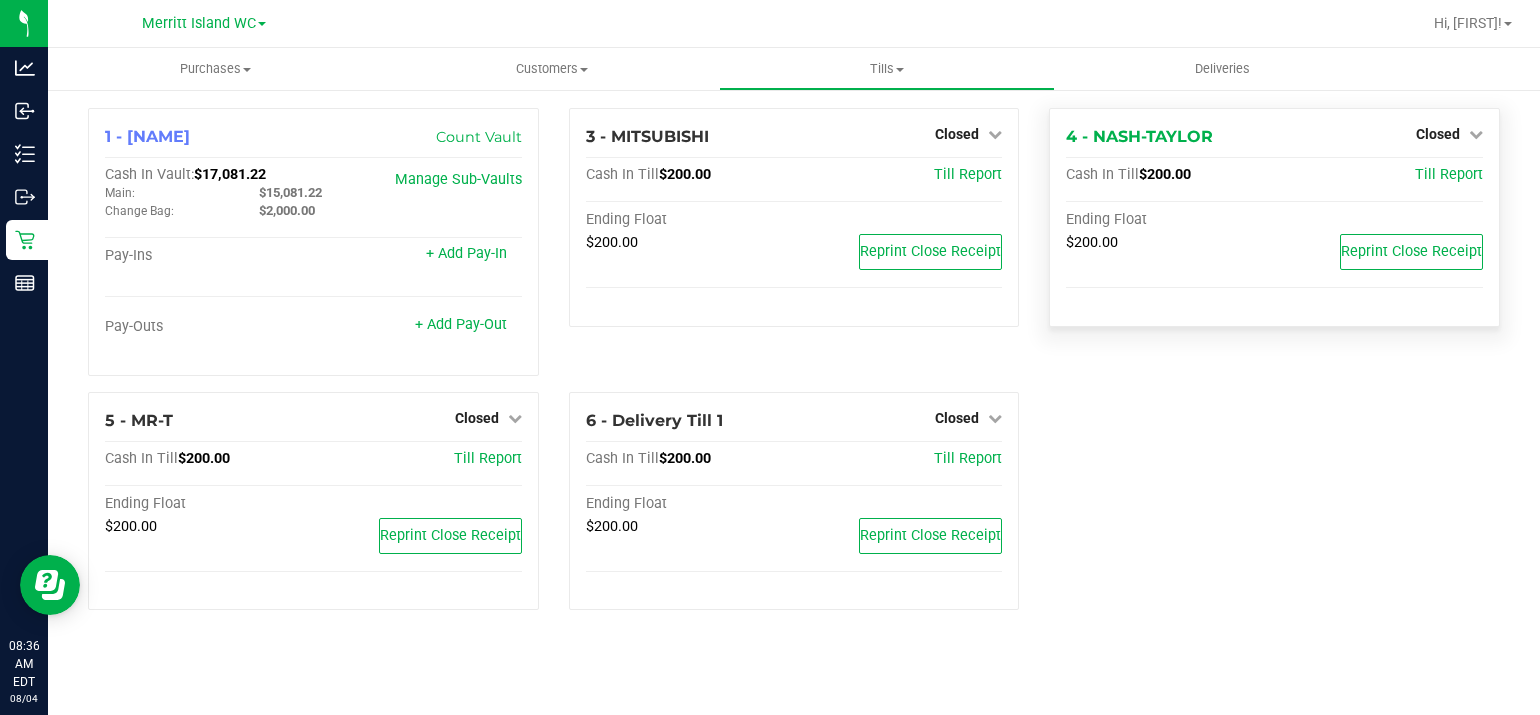 click on "4 - [NAME]  Closed  Open Till   Cash In Till   $200.00   Till Report   Ending Float   $200.00       Reprint Close Receipt" at bounding box center [1274, 217] 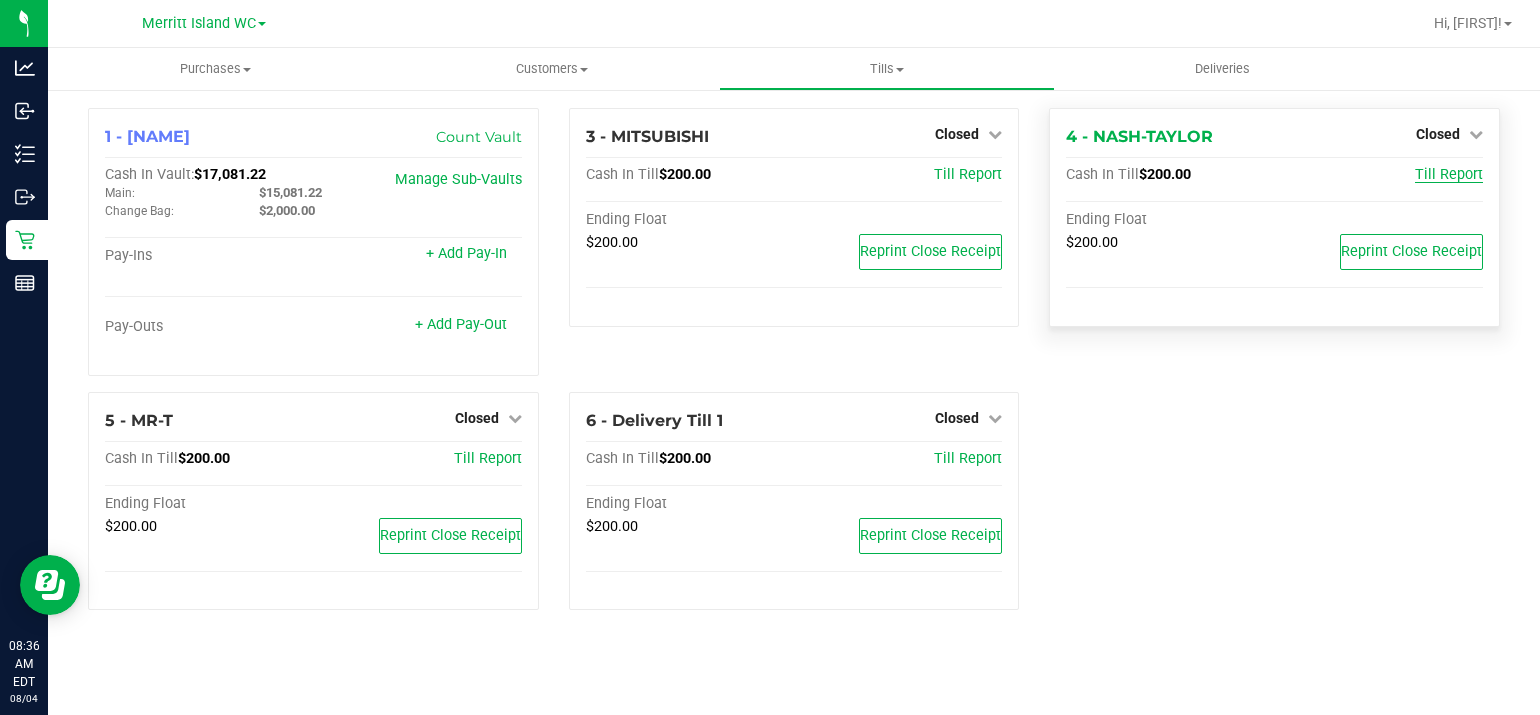 click on "Till Report" at bounding box center [1449, 174] 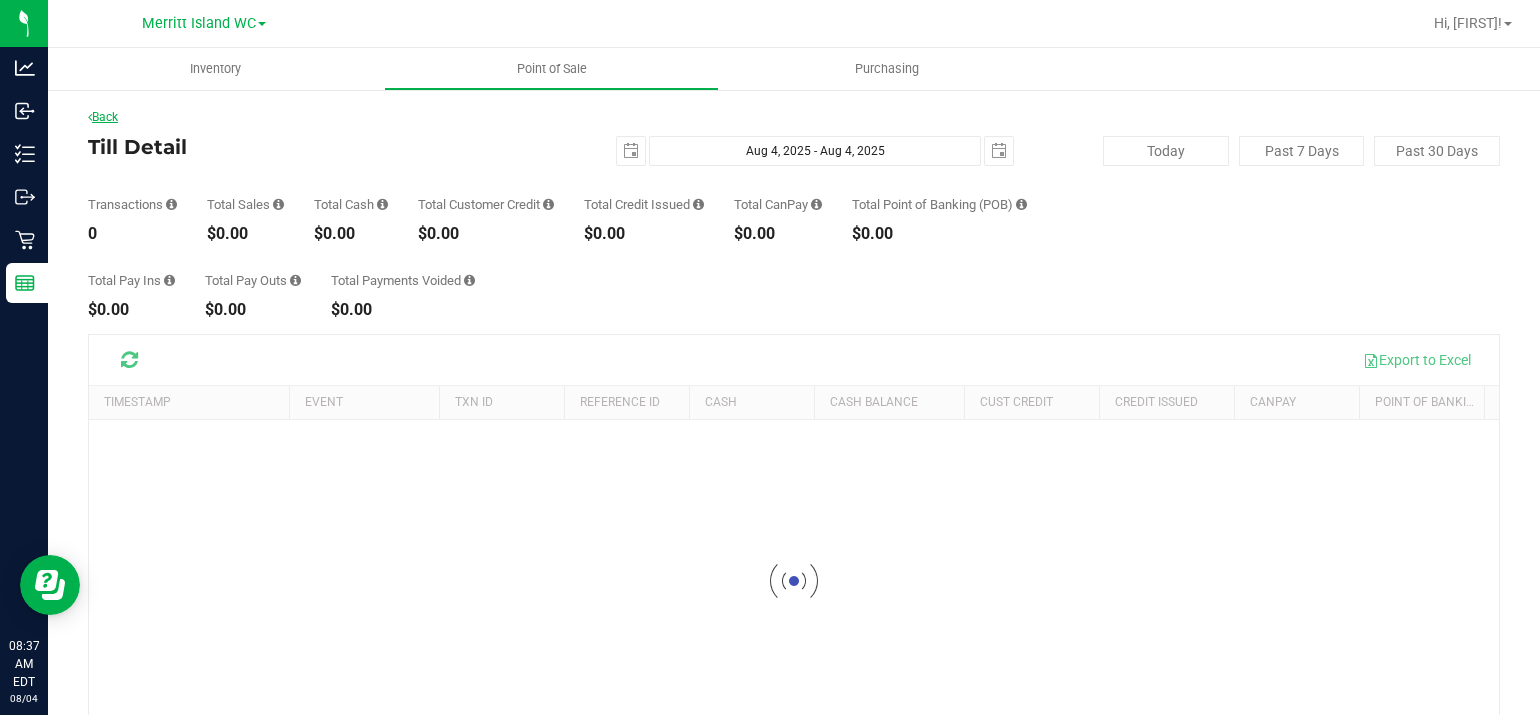 click on "Back" at bounding box center [103, 117] 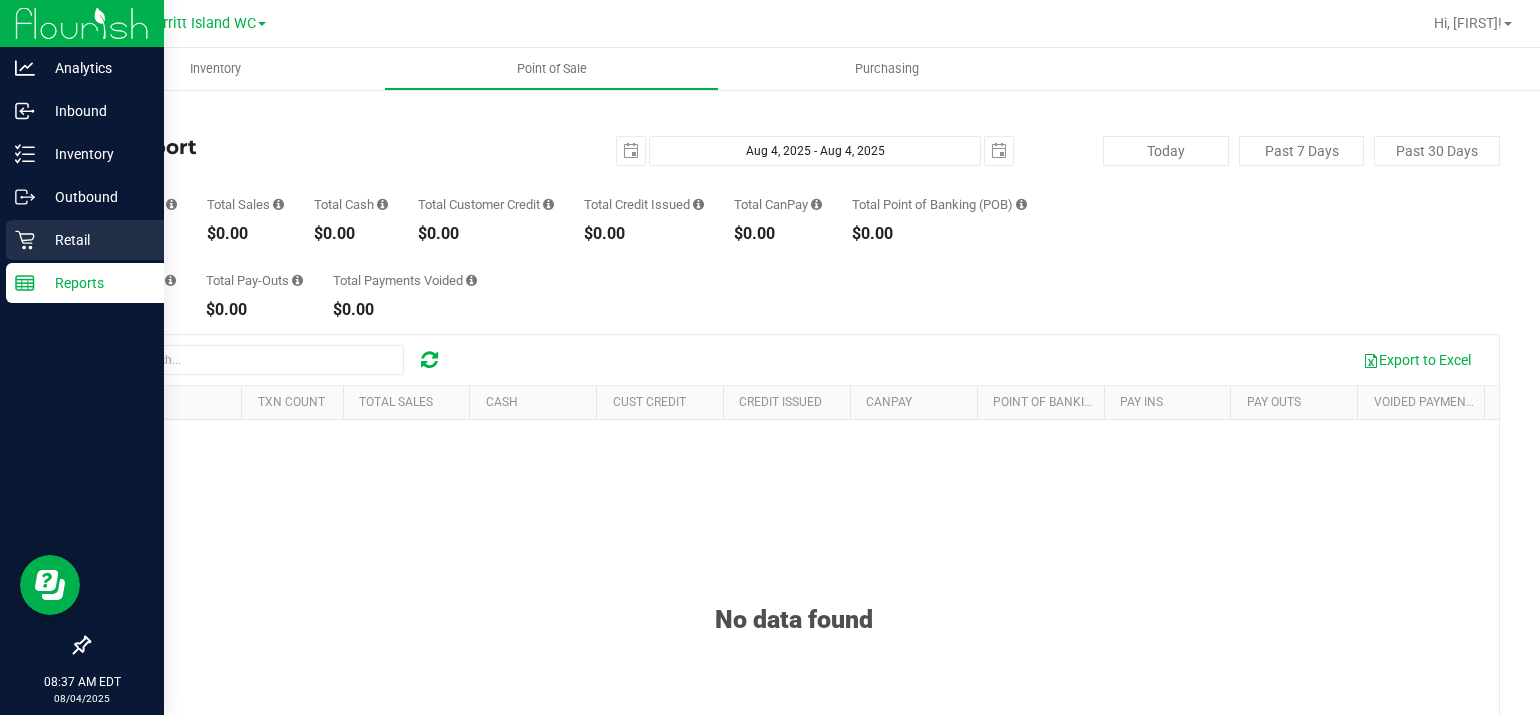 click on "Retail" at bounding box center [95, 240] 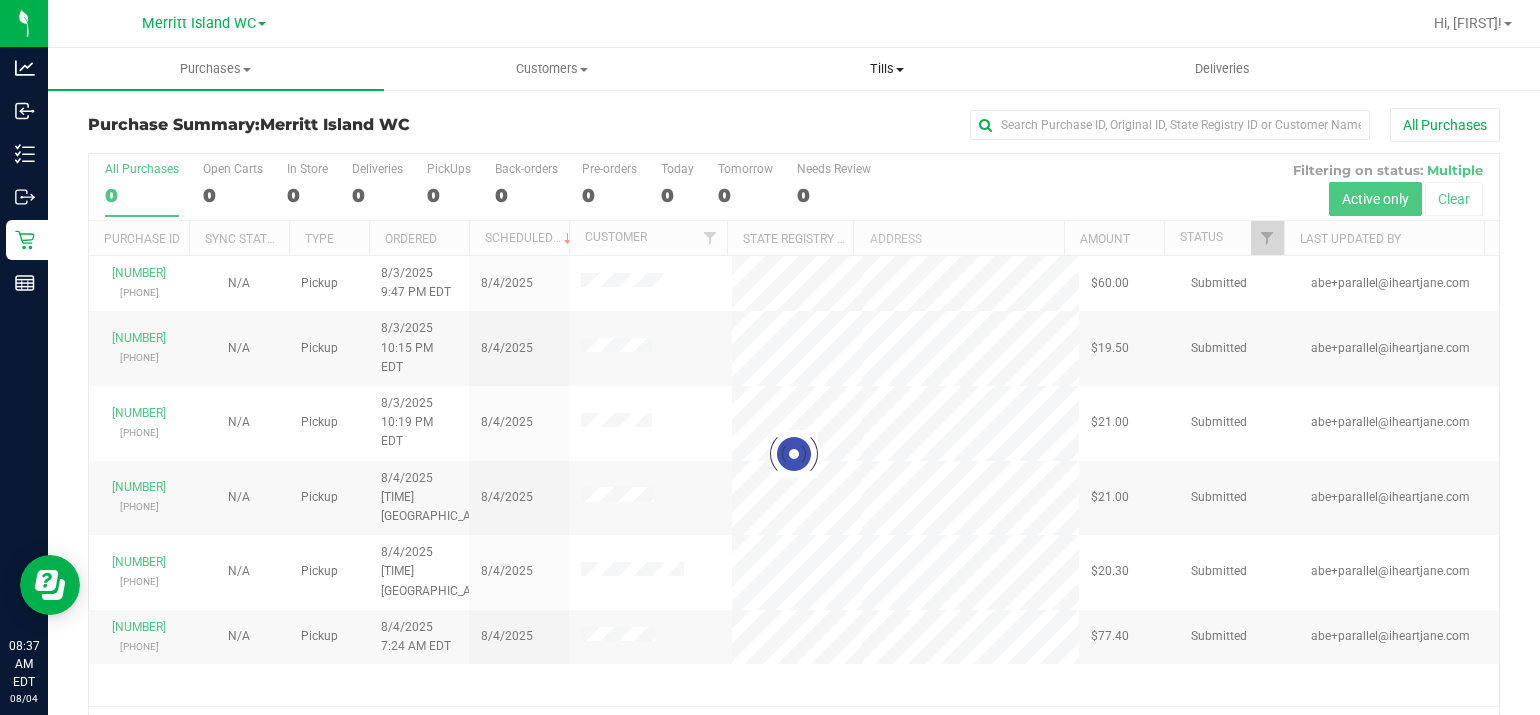 click on "Tills
Manage tills
Reconcile e-payments" at bounding box center [887, 69] 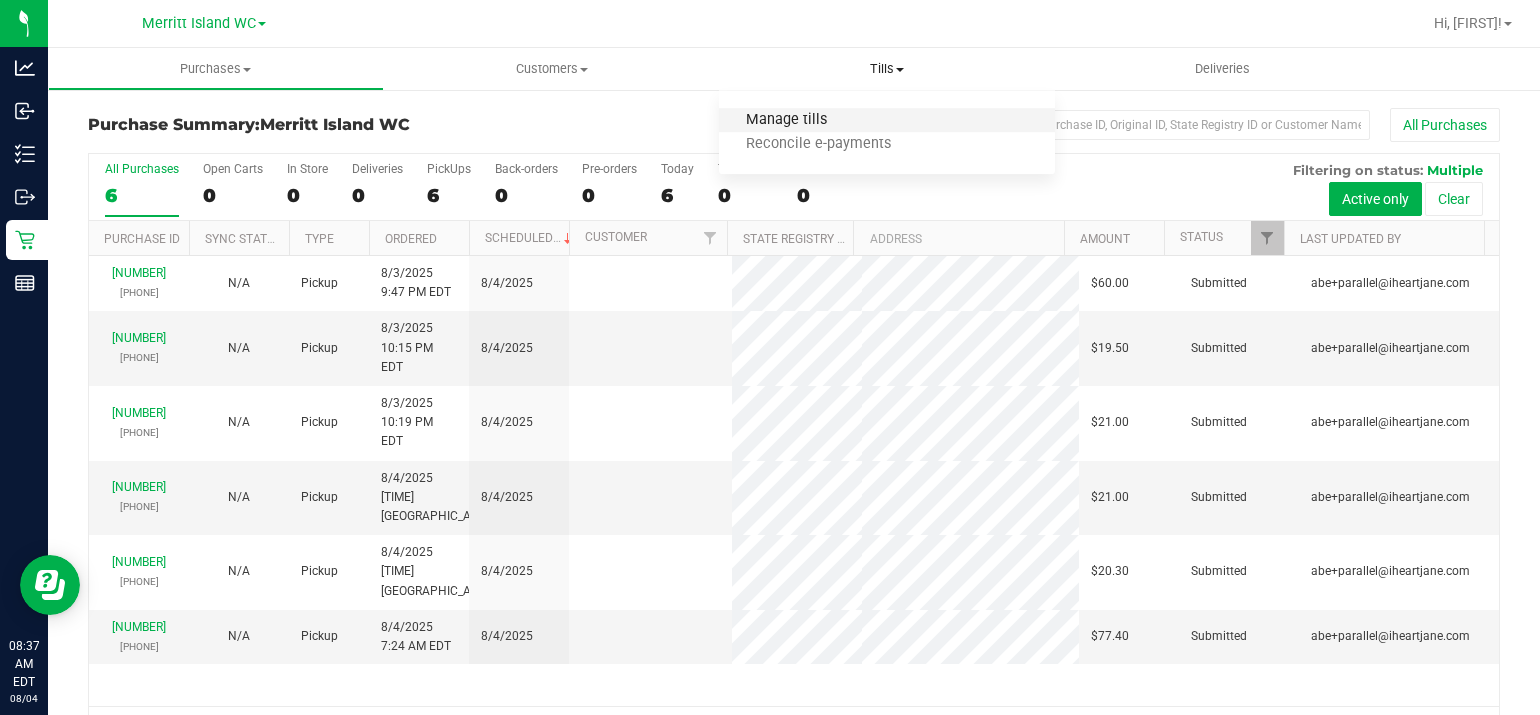 click on "Manage tills" at bounding box center [786, 120] 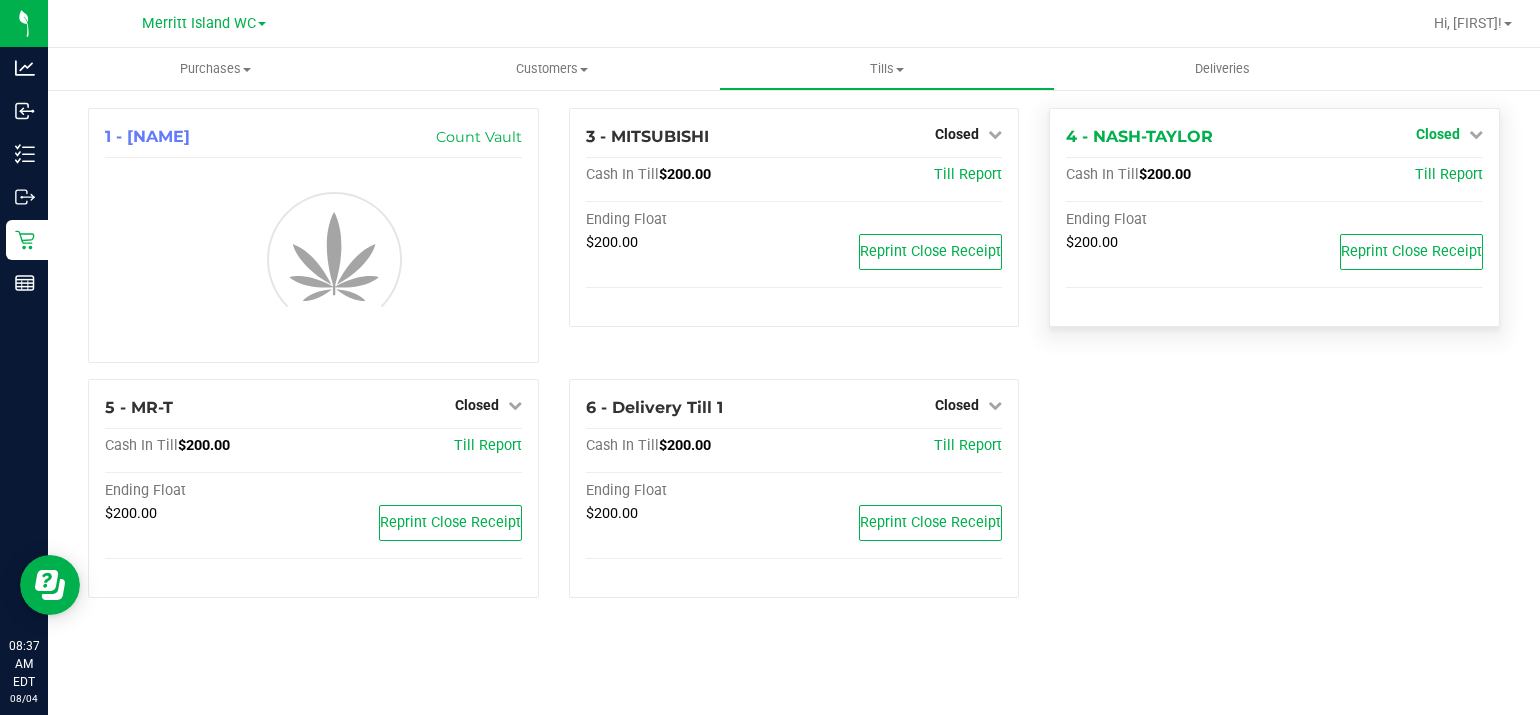 click on "Closed" at bounding box center (1449, 134) 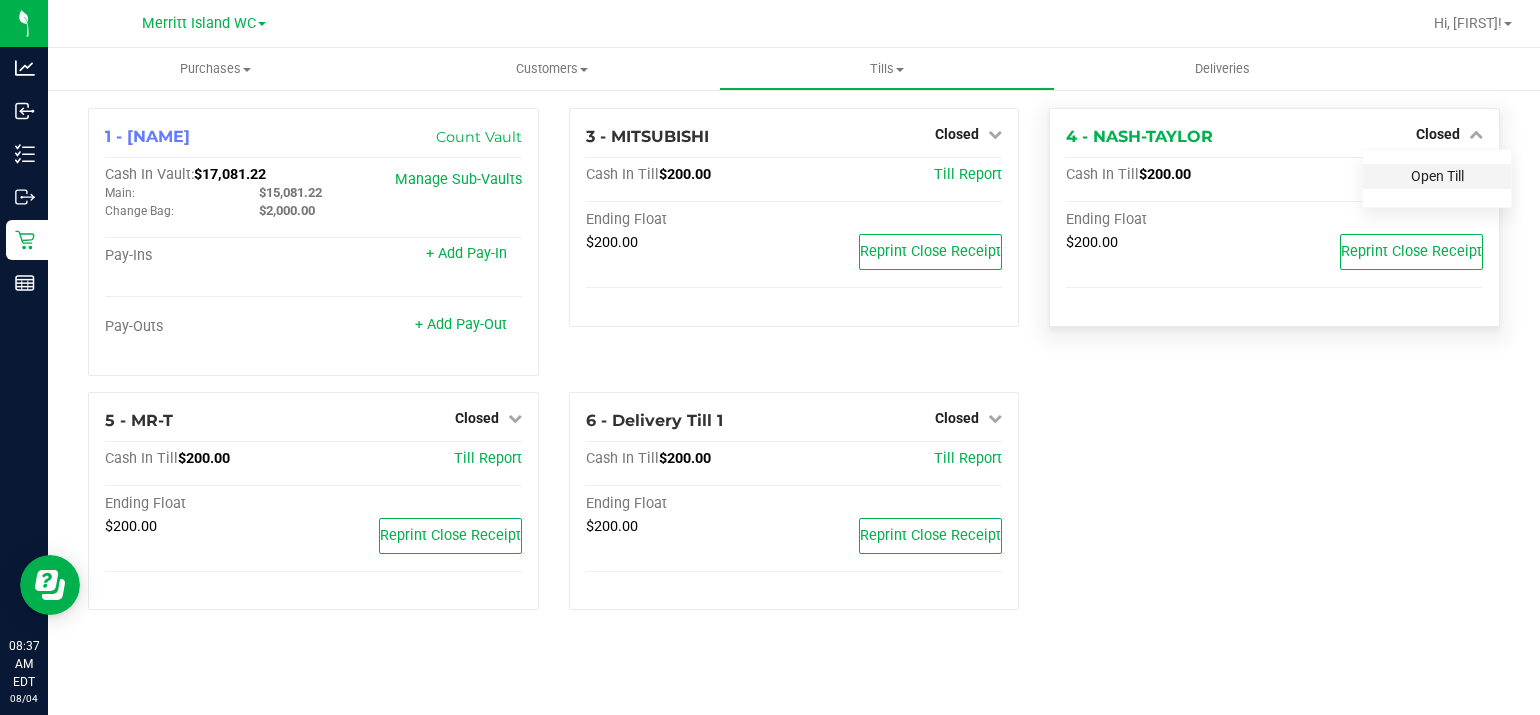 click on "Open Till" at bounding box center (1437, 176) 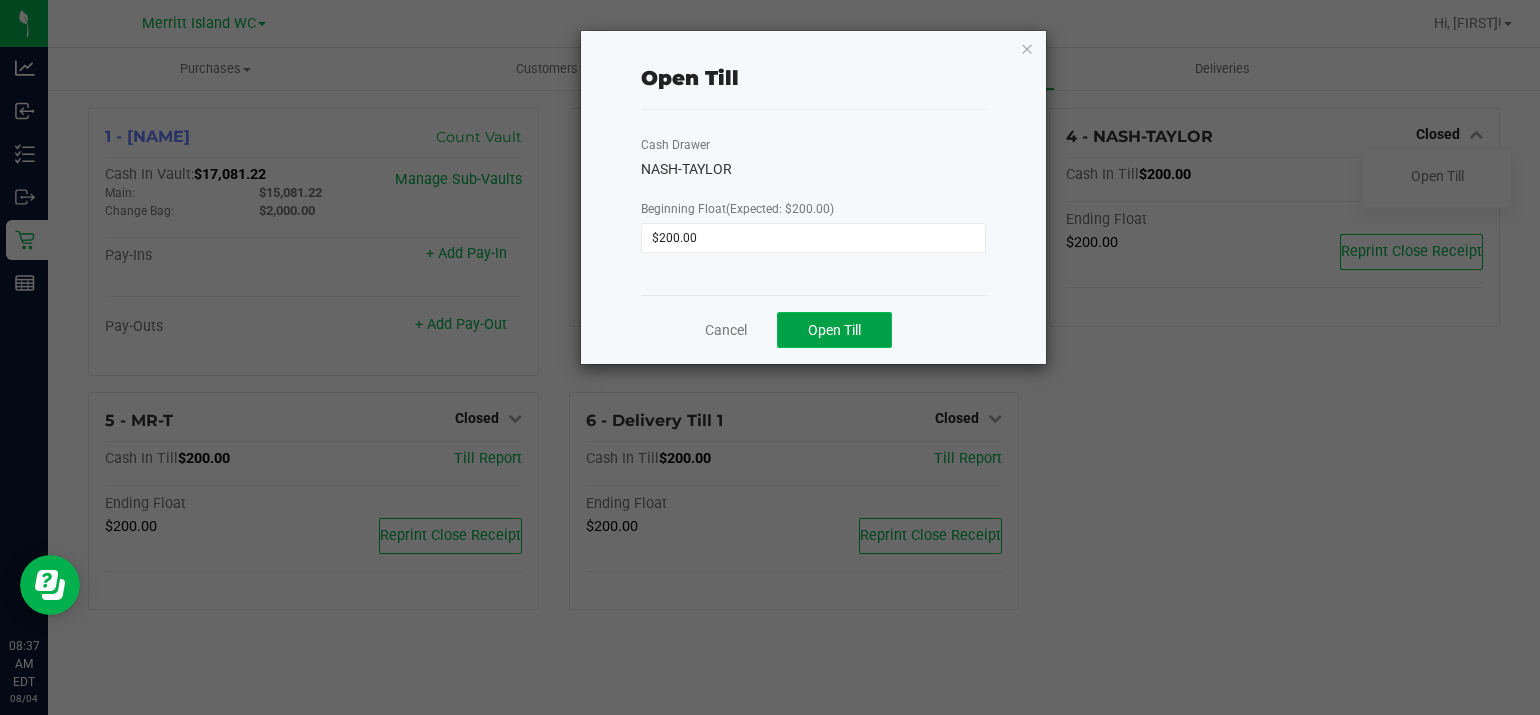click on "Open Till" 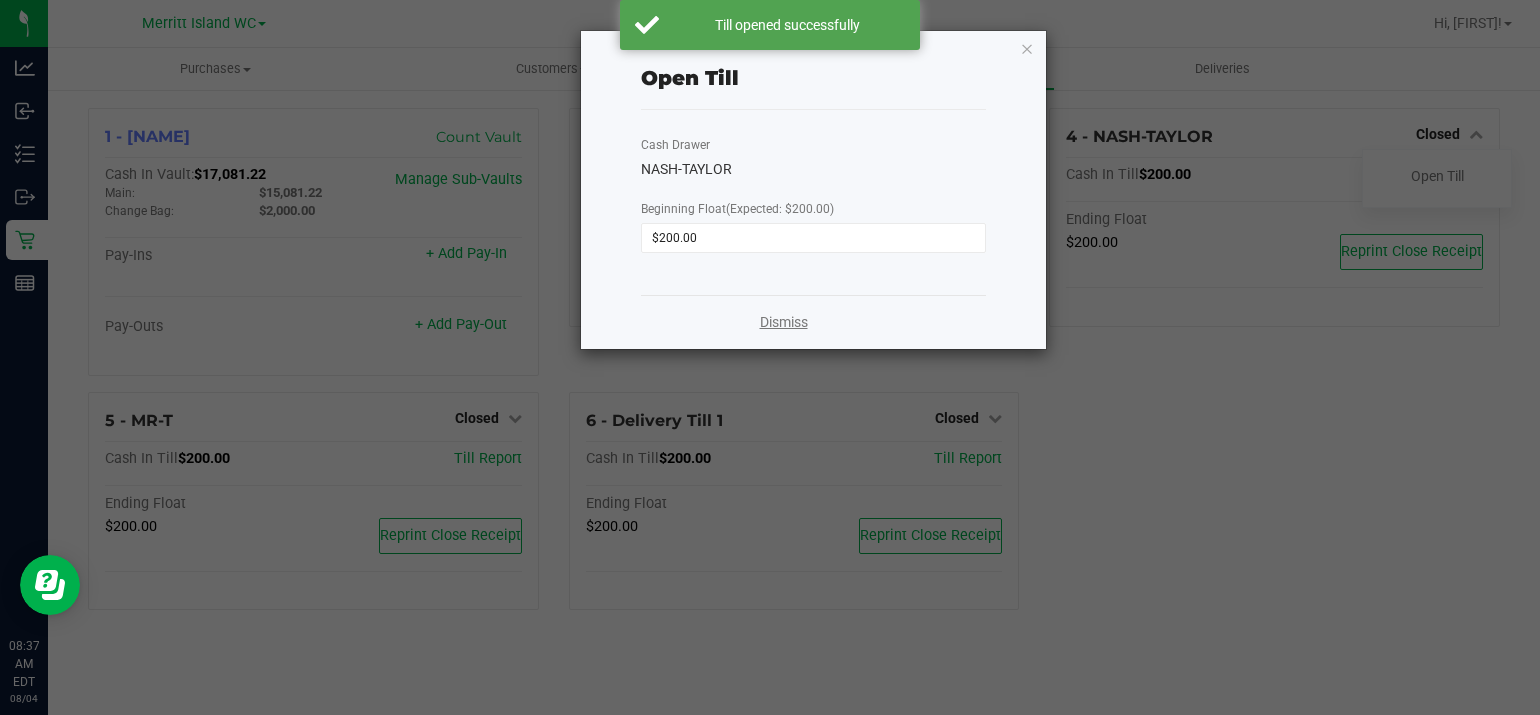 drag, startPoint x: 756, startPoint y: 331, endPoint x: 764, endPoint y: 320, distance: 13.601471 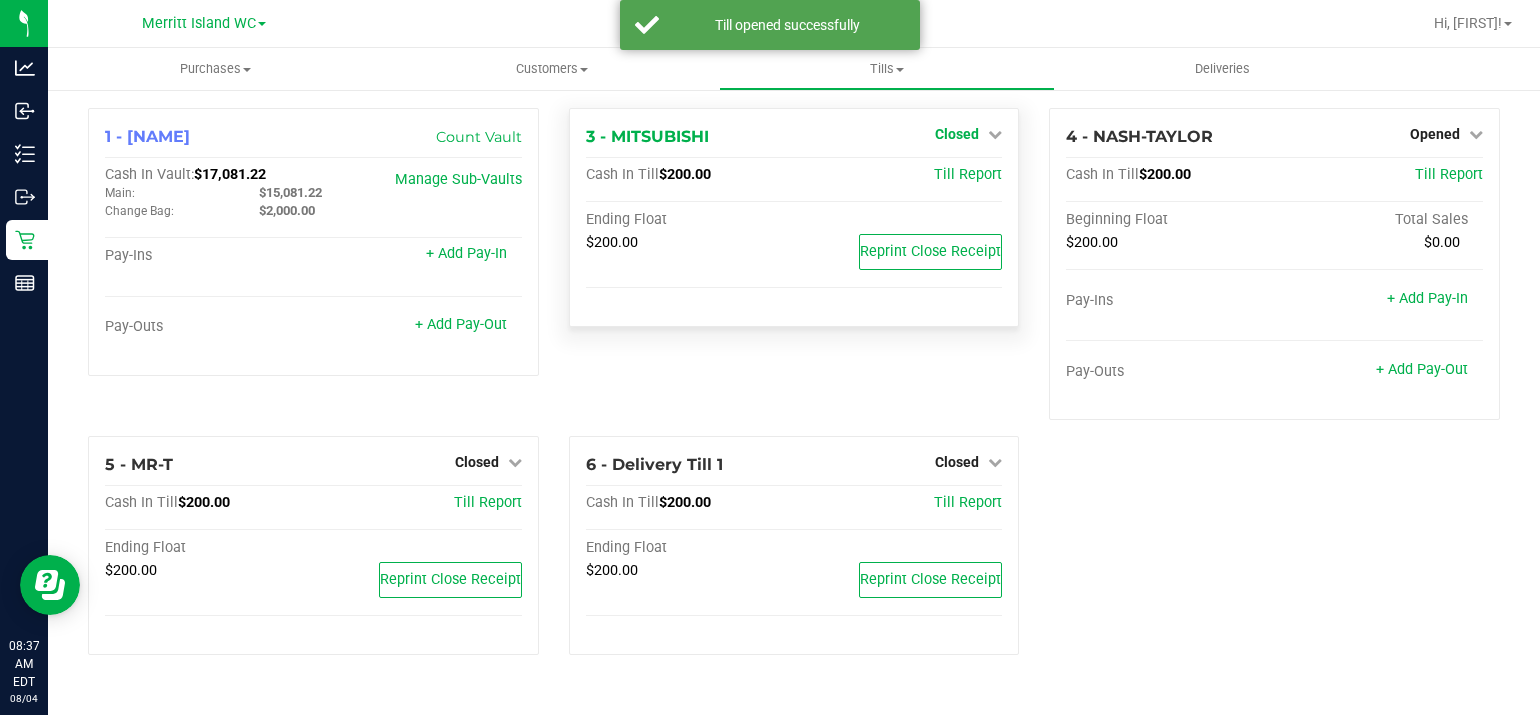 click on "Closed" at bounding box center (957, 134) 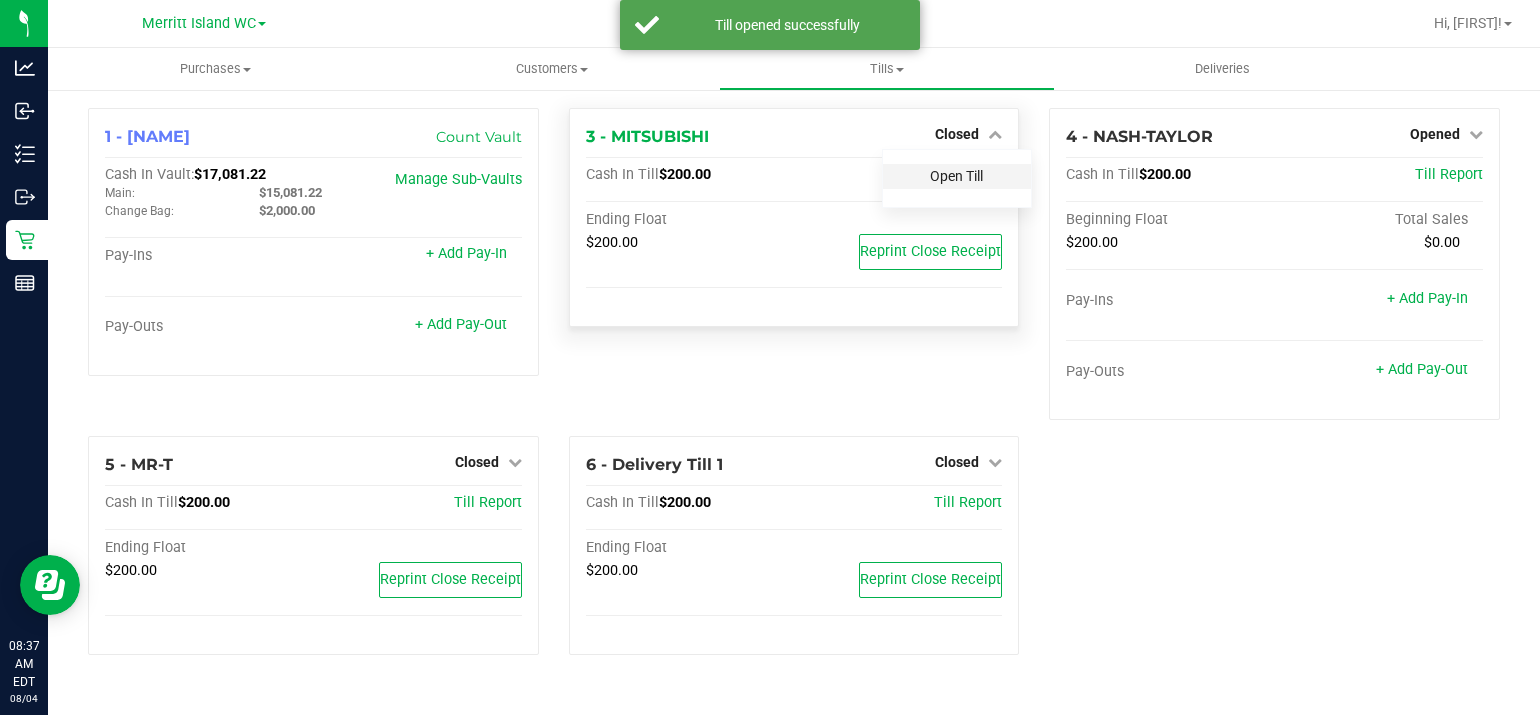 click on "Open Till" at bounding box center (956, 176) 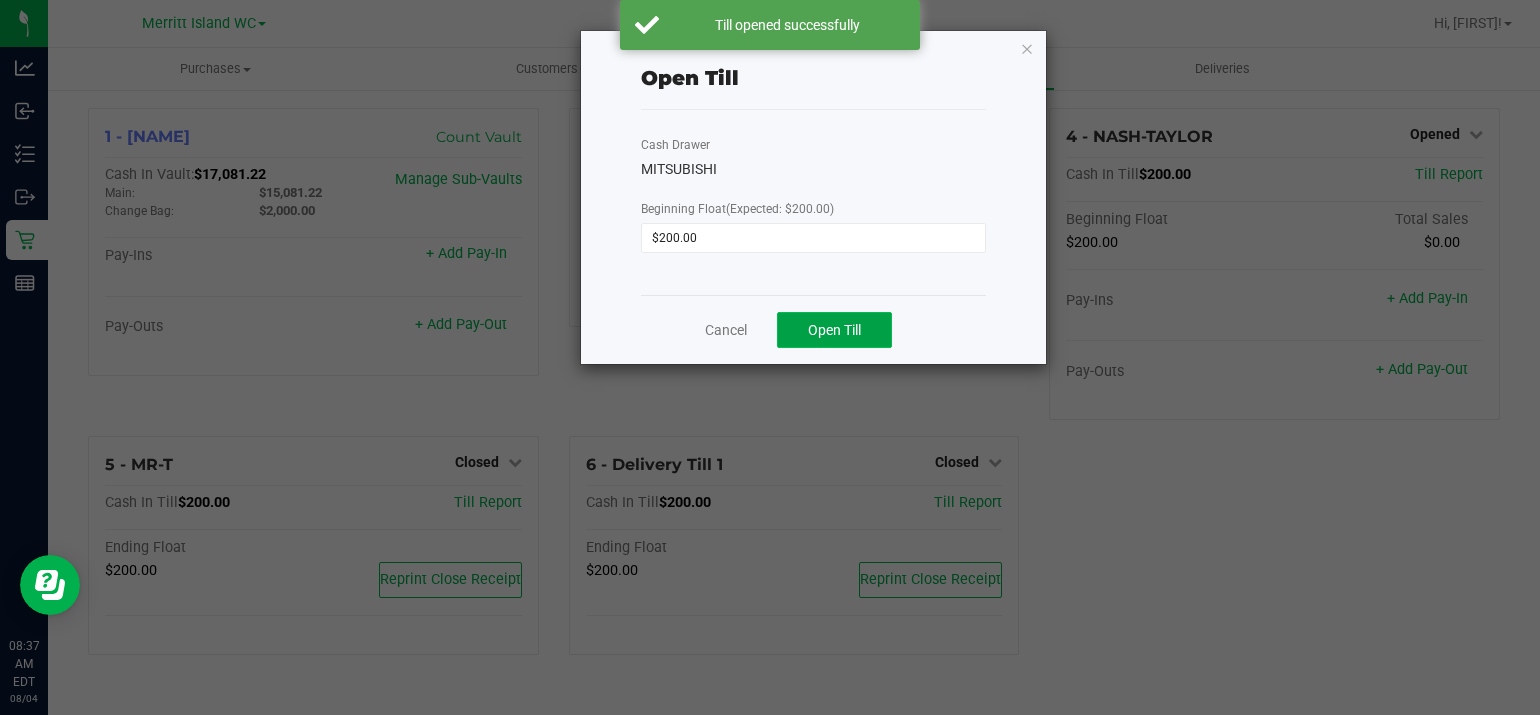 click on "Open Till" 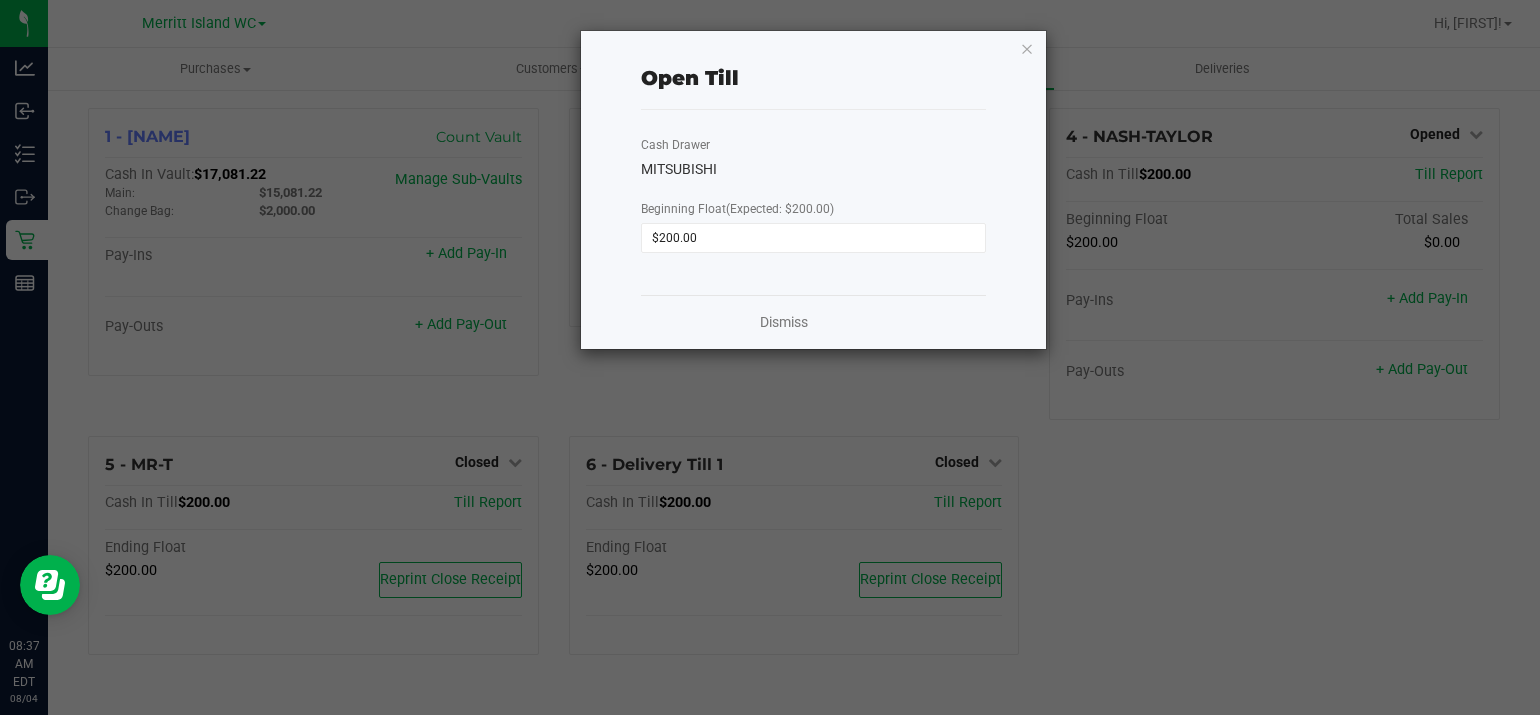 drag, startPoint x: 754, startPoint y: 323, endPoint x: 743, endPoint y: 323, distance: 11 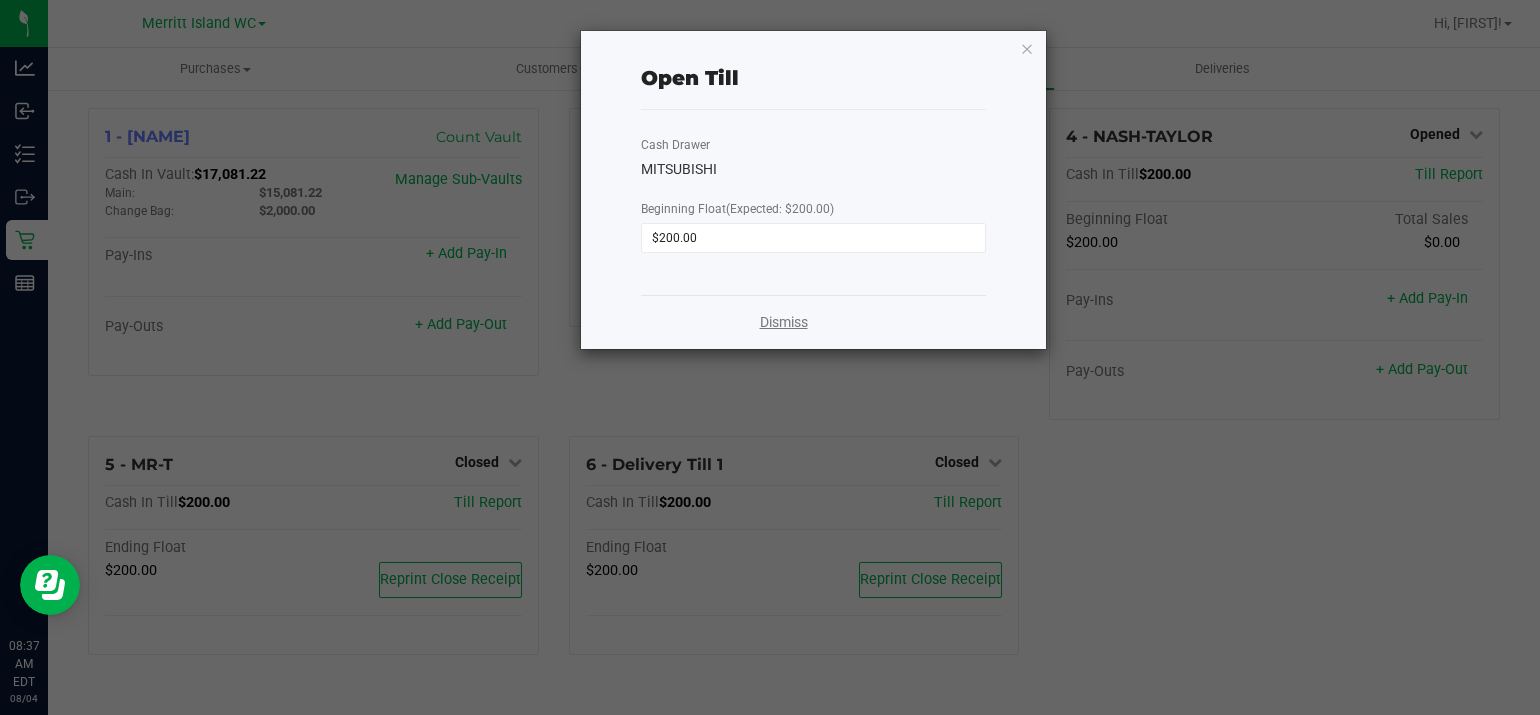 click on "Dismiss" 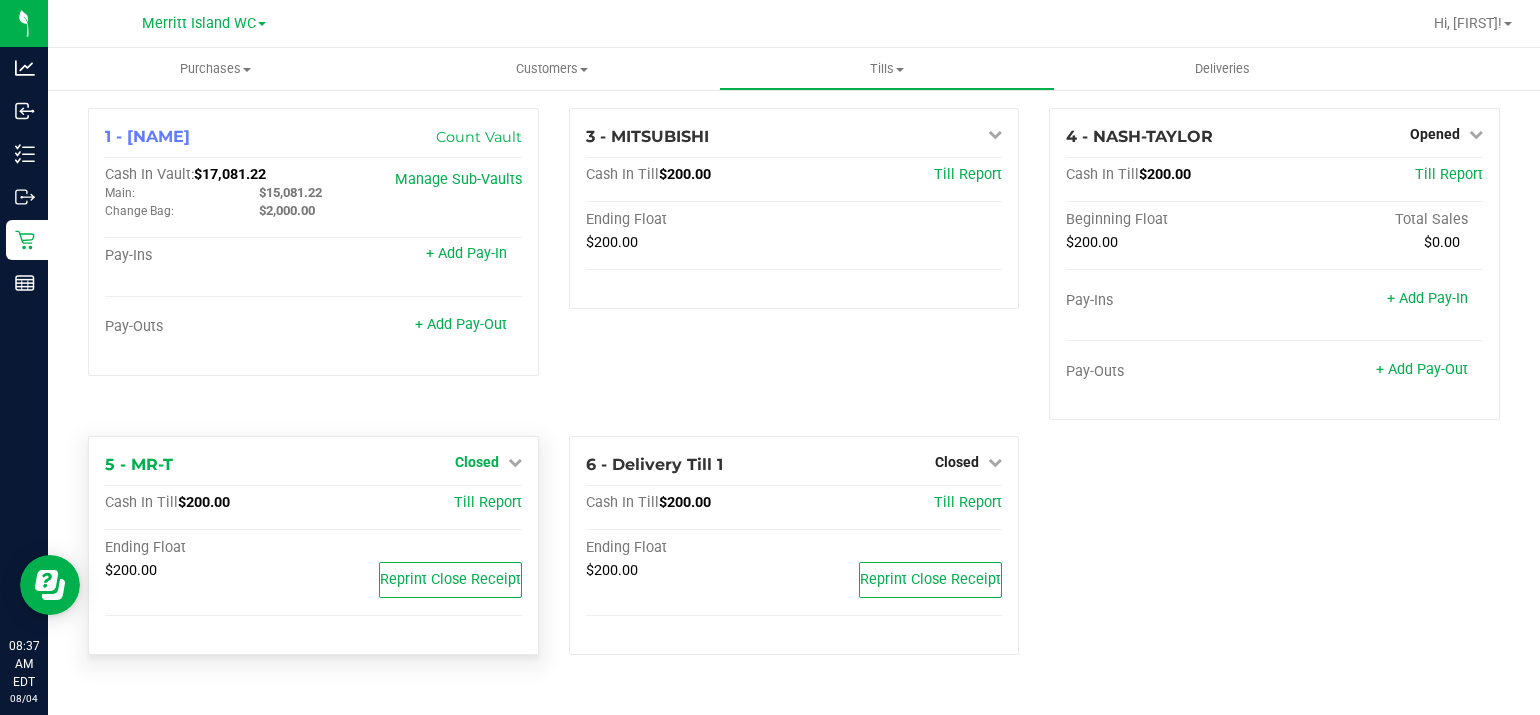 click on "Closed" at bounding box center [488, 462] 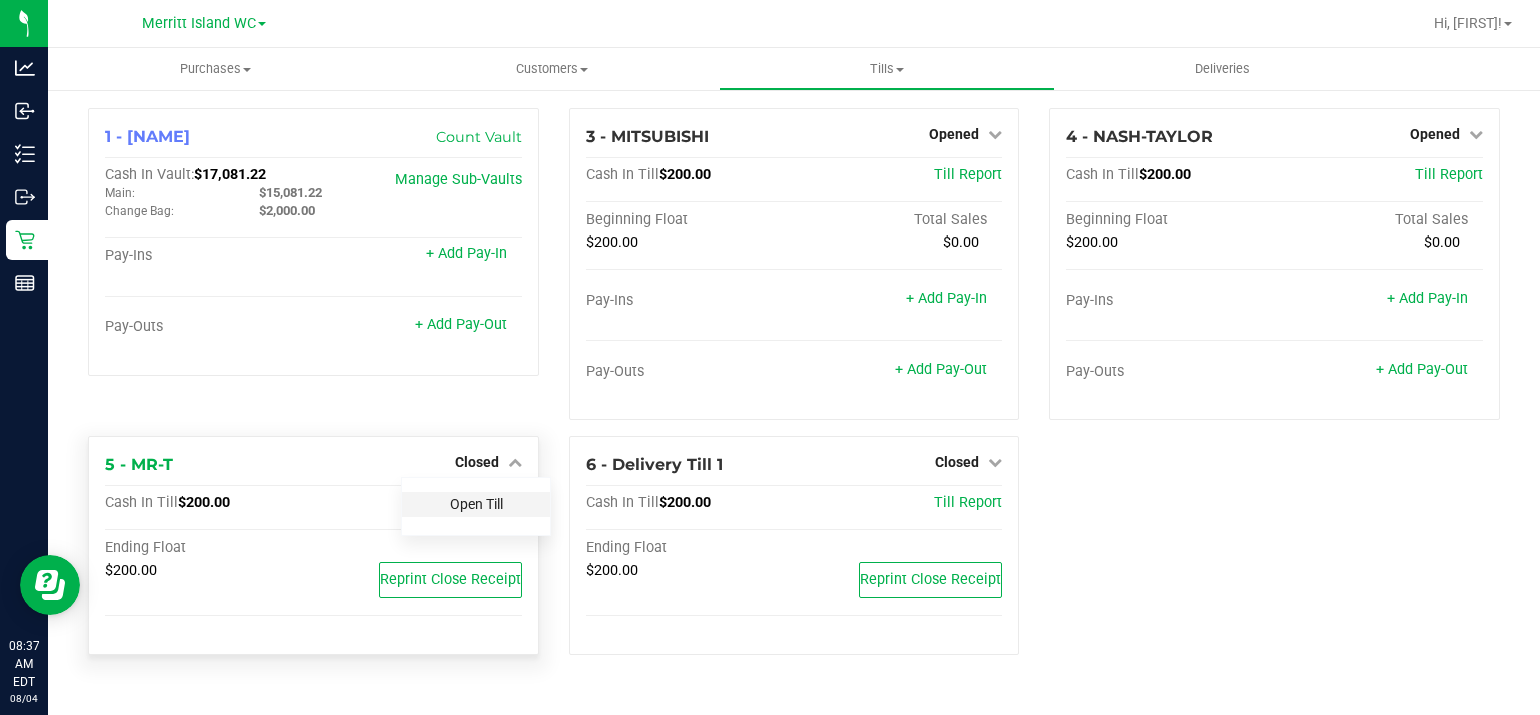 click on "Open Till" at bounding box center [476, 504] 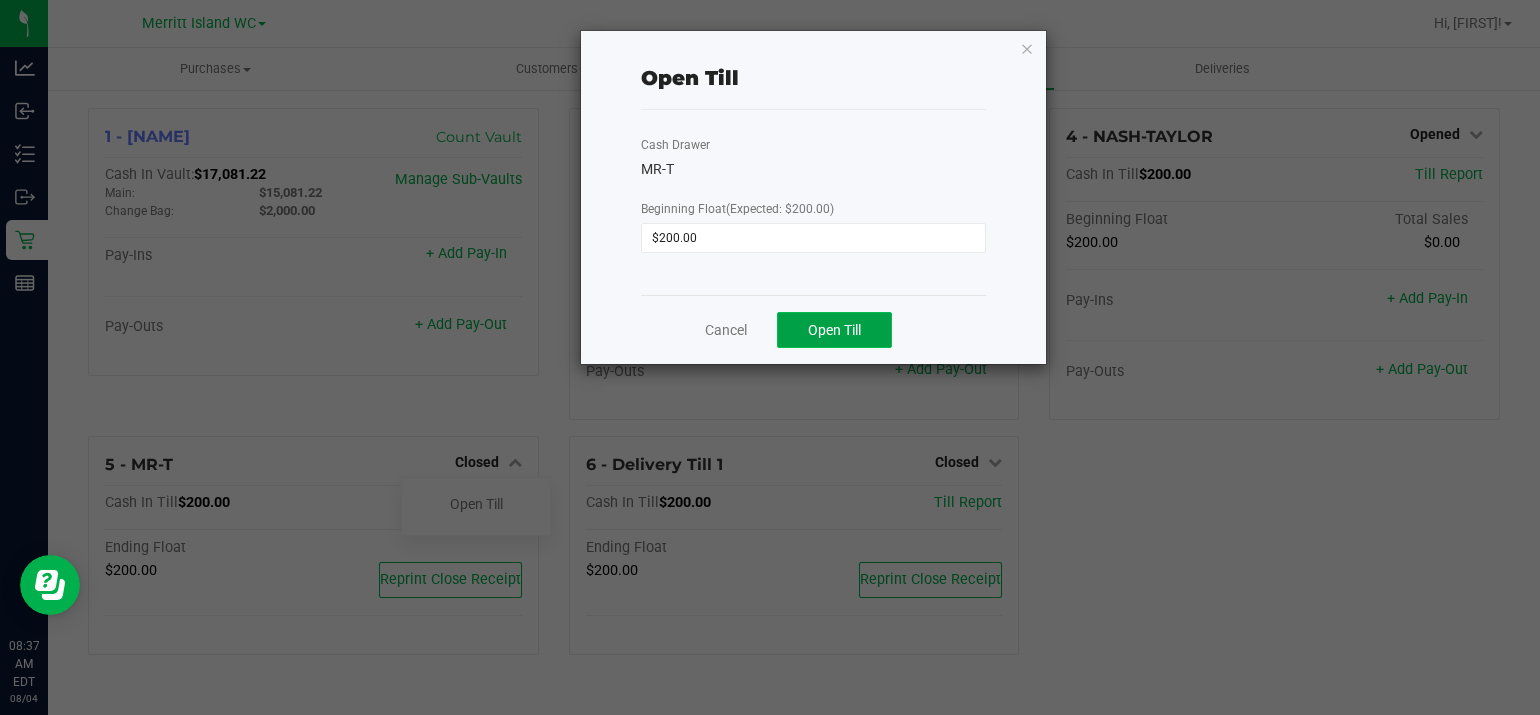 click on "Open Till" 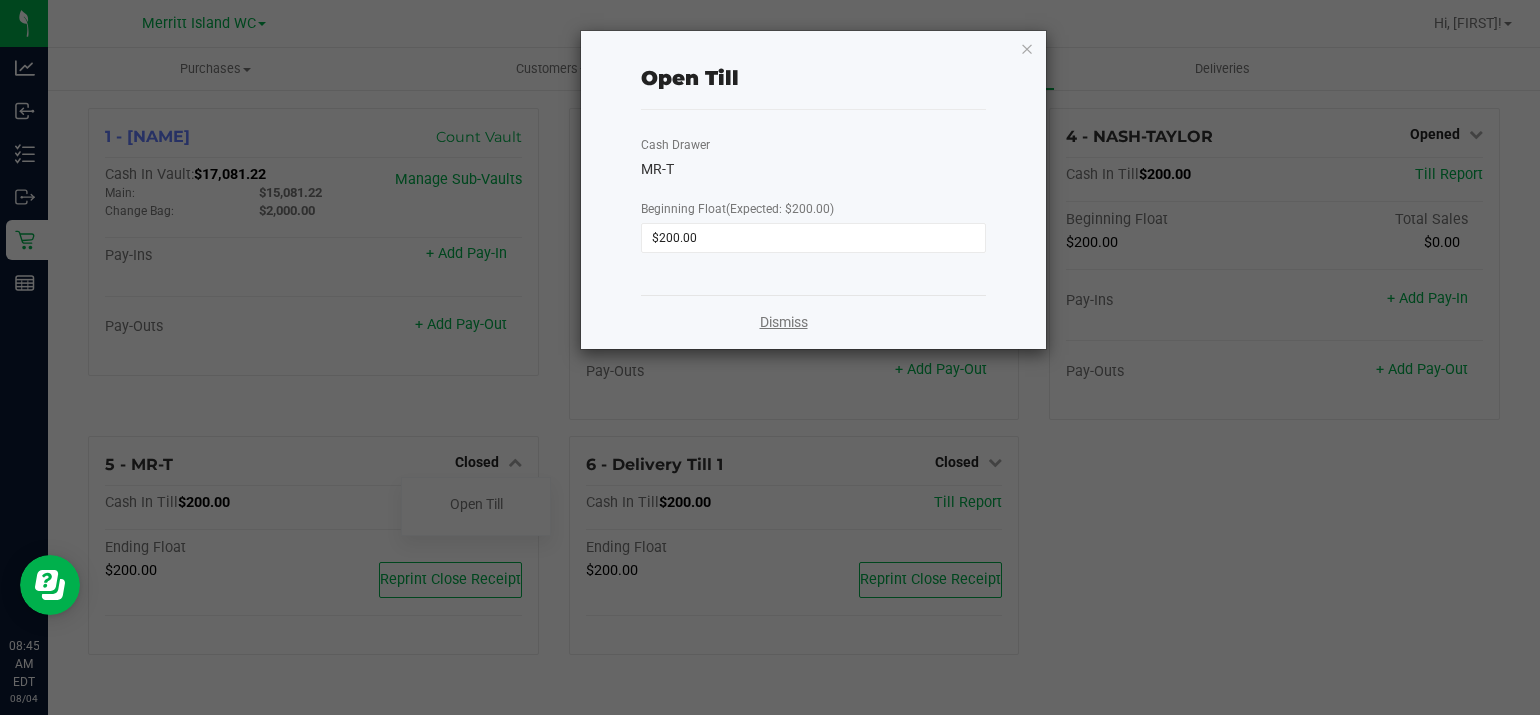 click on "Dismiss" 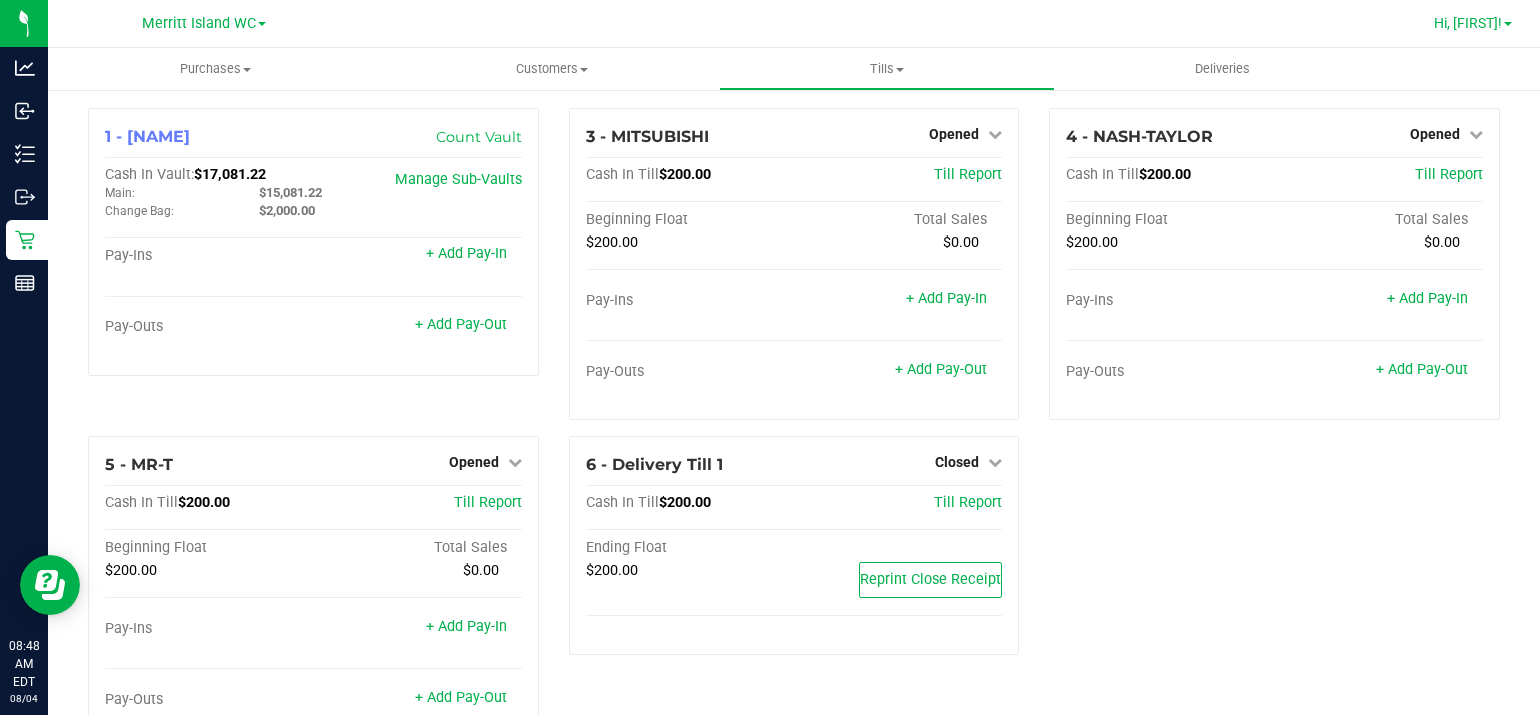click on "Hi, [FIRST]!" at bounding box center (1468, 23) 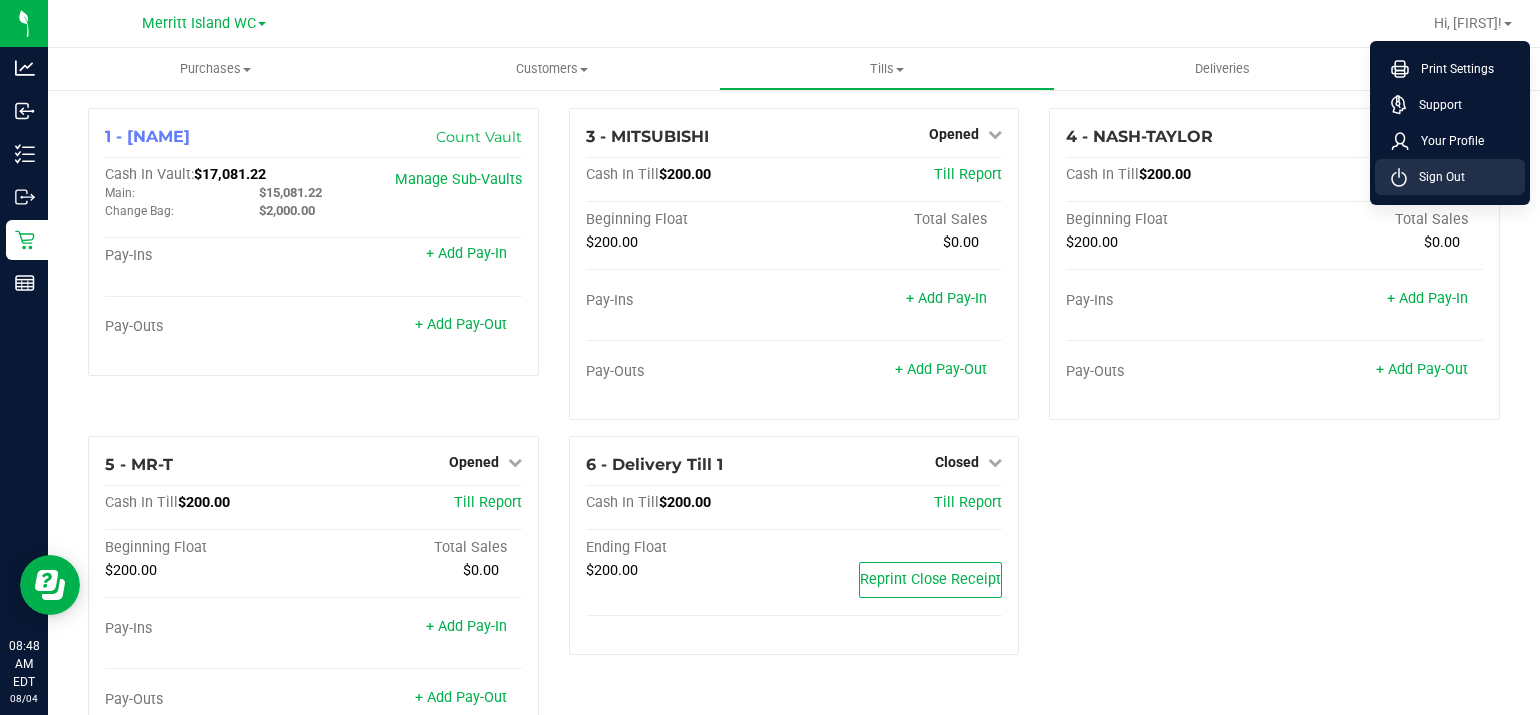 click on "Sign Out" at bounding box center [1436, 177] 